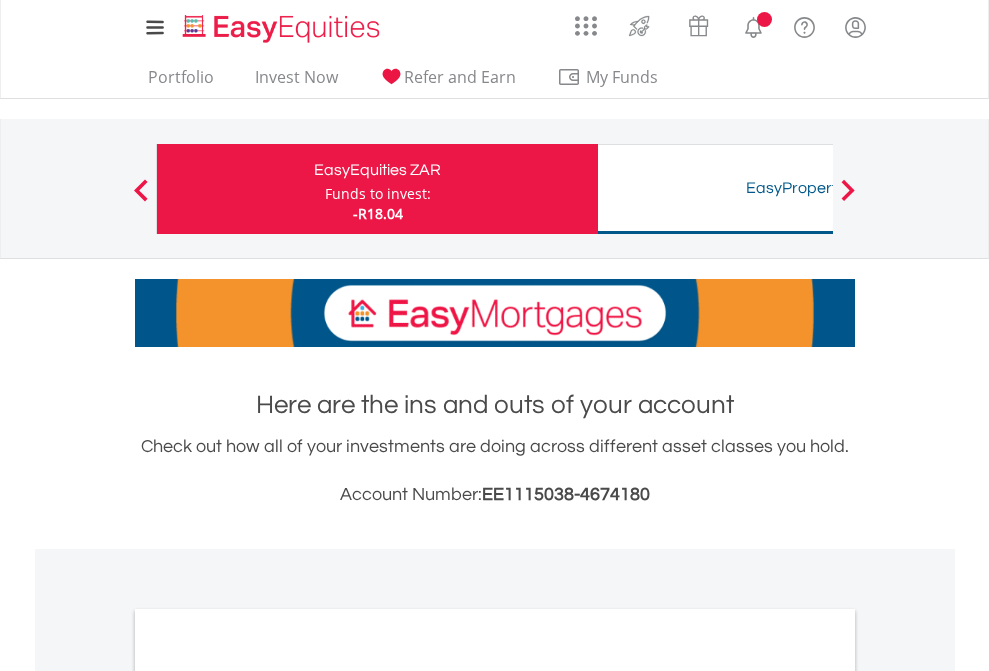 scroll, scrollTop: 0, scrollLeft: 0, axis: both 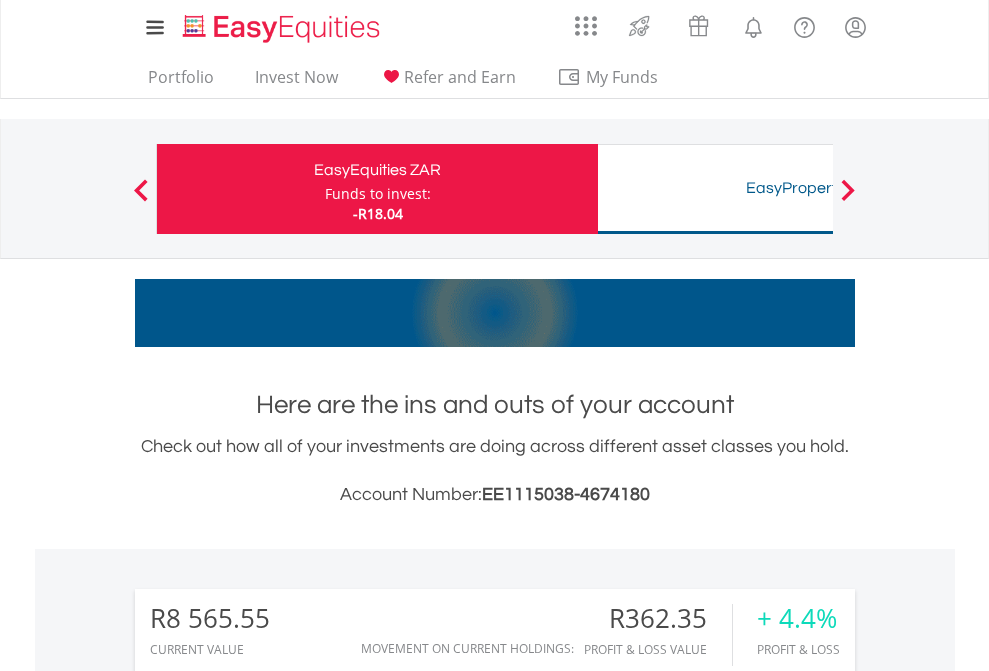 click on "Funds to invest:" at bounding box center (378, 194) 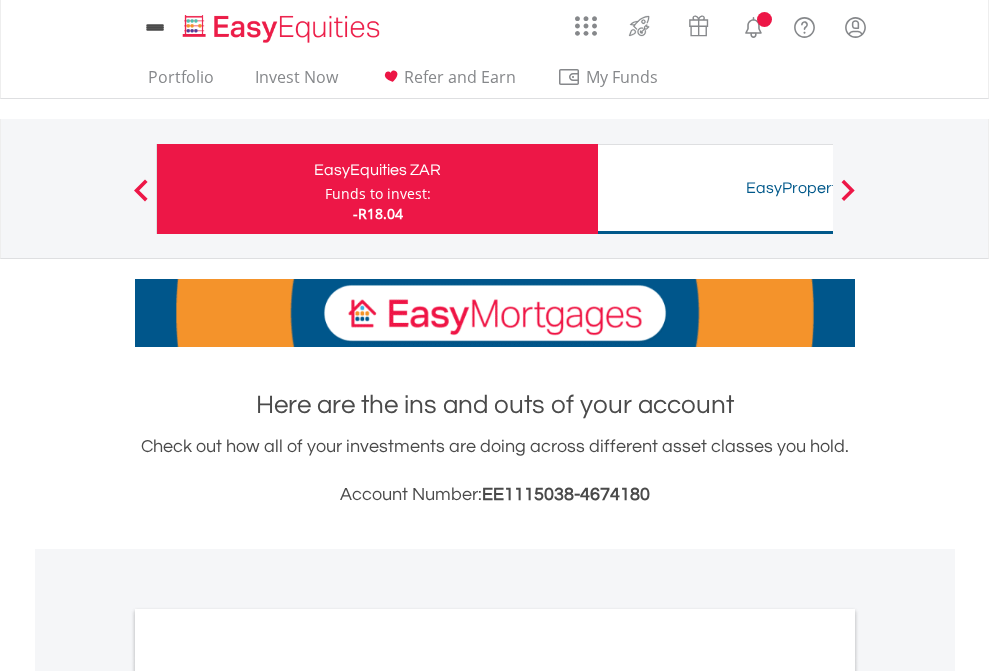 scroll, scrollTop: 0, scrollLeft: 0, axis: both 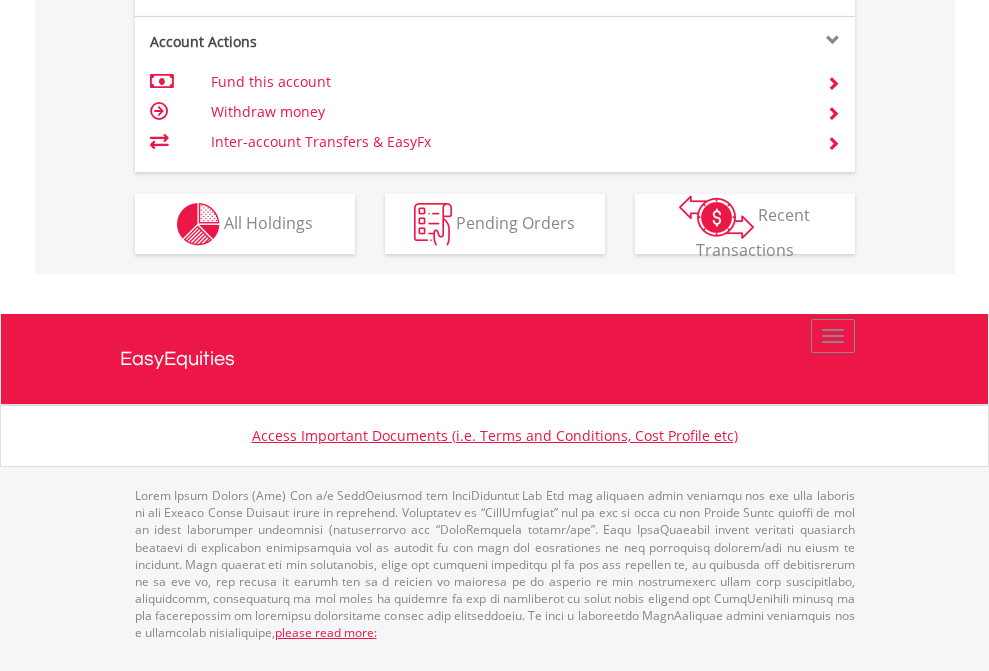 click on "Investment types" at bounding box center [706, -337] 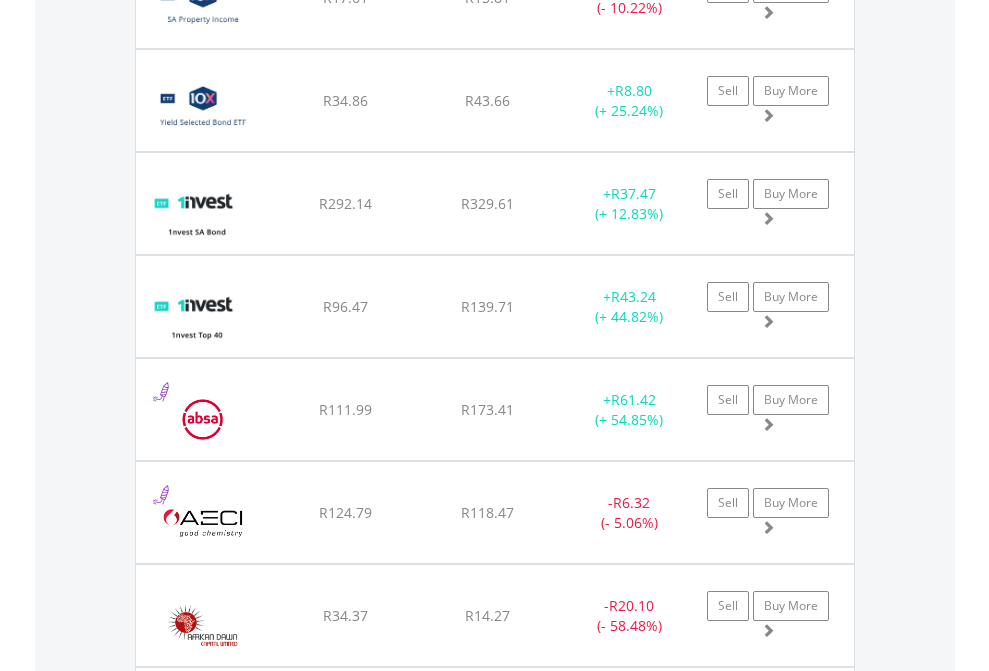 scroll, scrollTop: 2345, scrollLeft: 0, axis: vertical 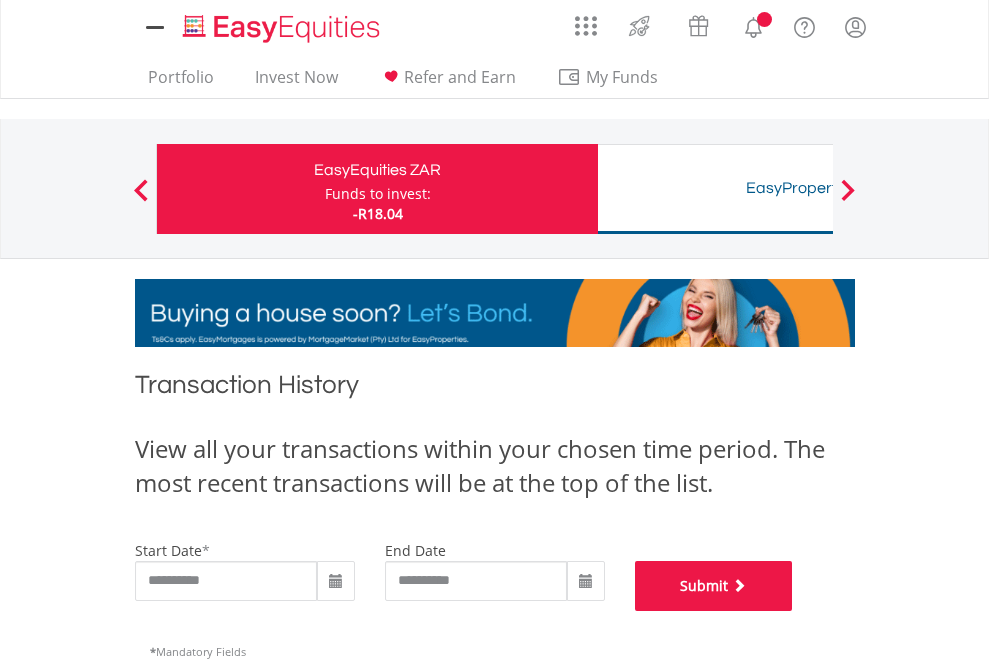 click on "Submit" at bounding box center (714, 586) 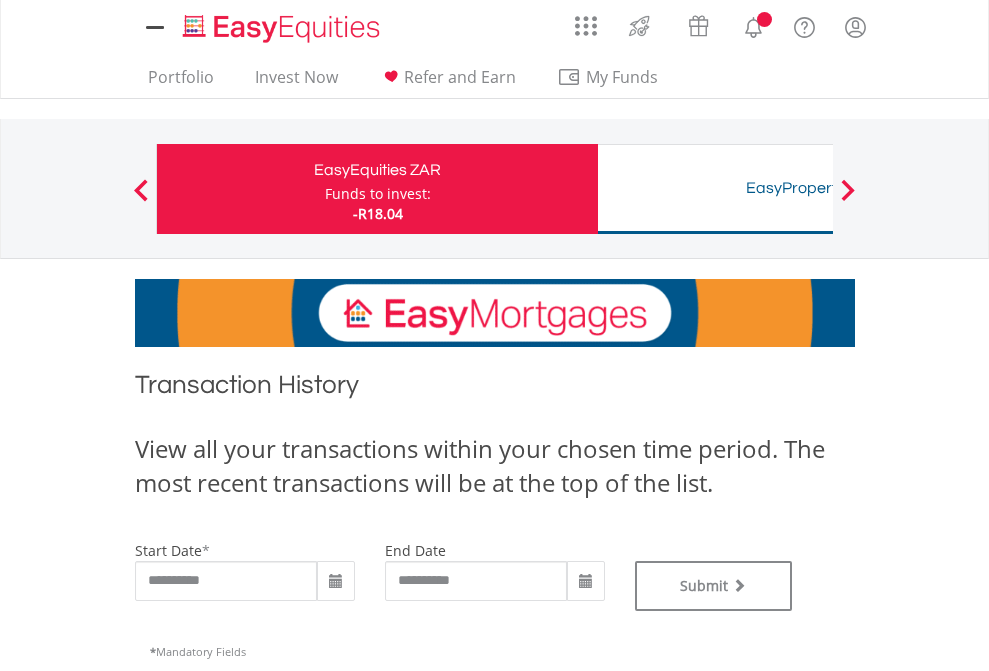 scroll, scrollTop: 0, scrollLeft: 0, axis: both 